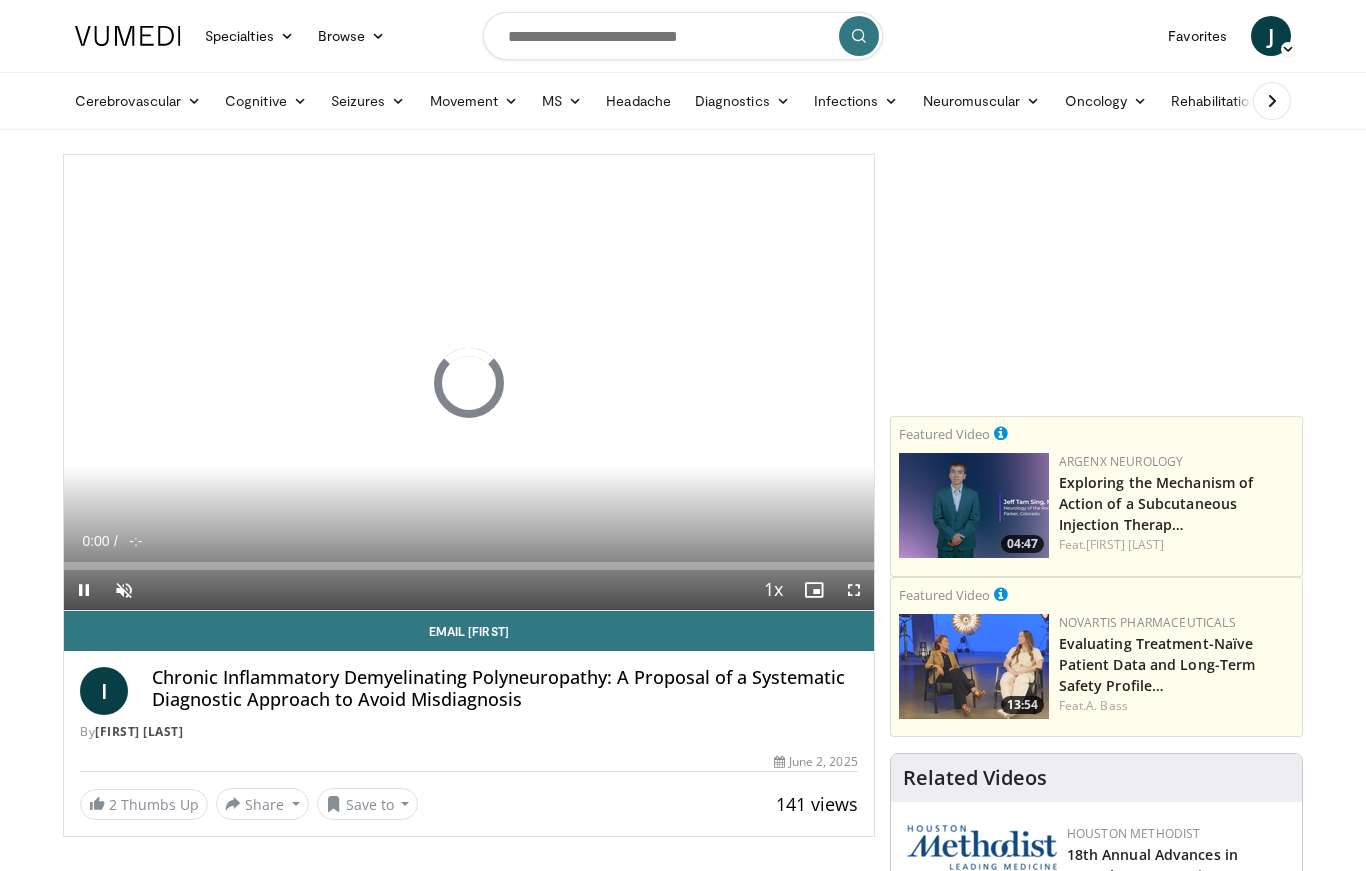 scroll, scrollTop: 0, scrollLeft: 0, axis: both 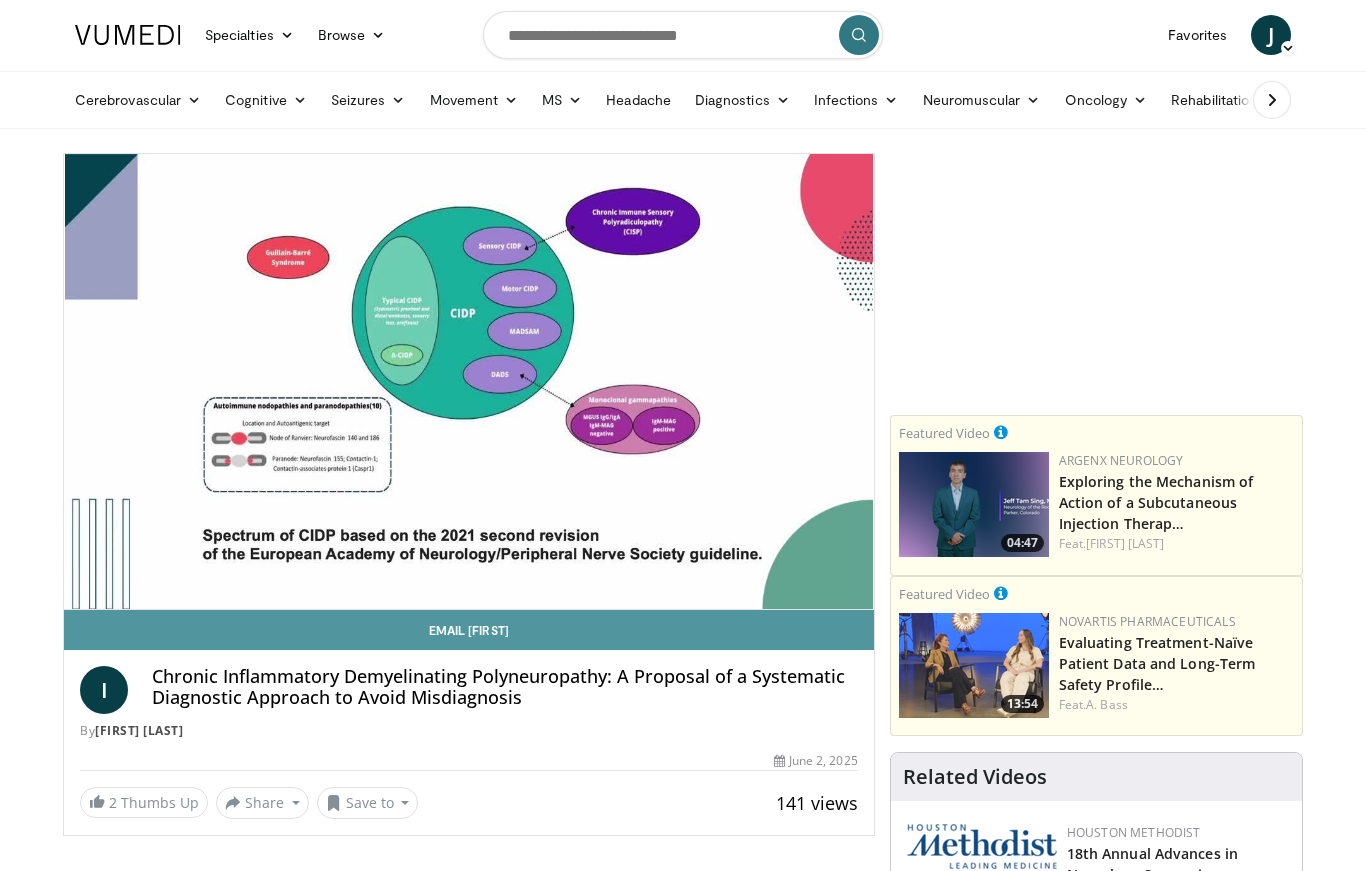 click on "Email
[FIRST]" at bounding box center (469, 630) 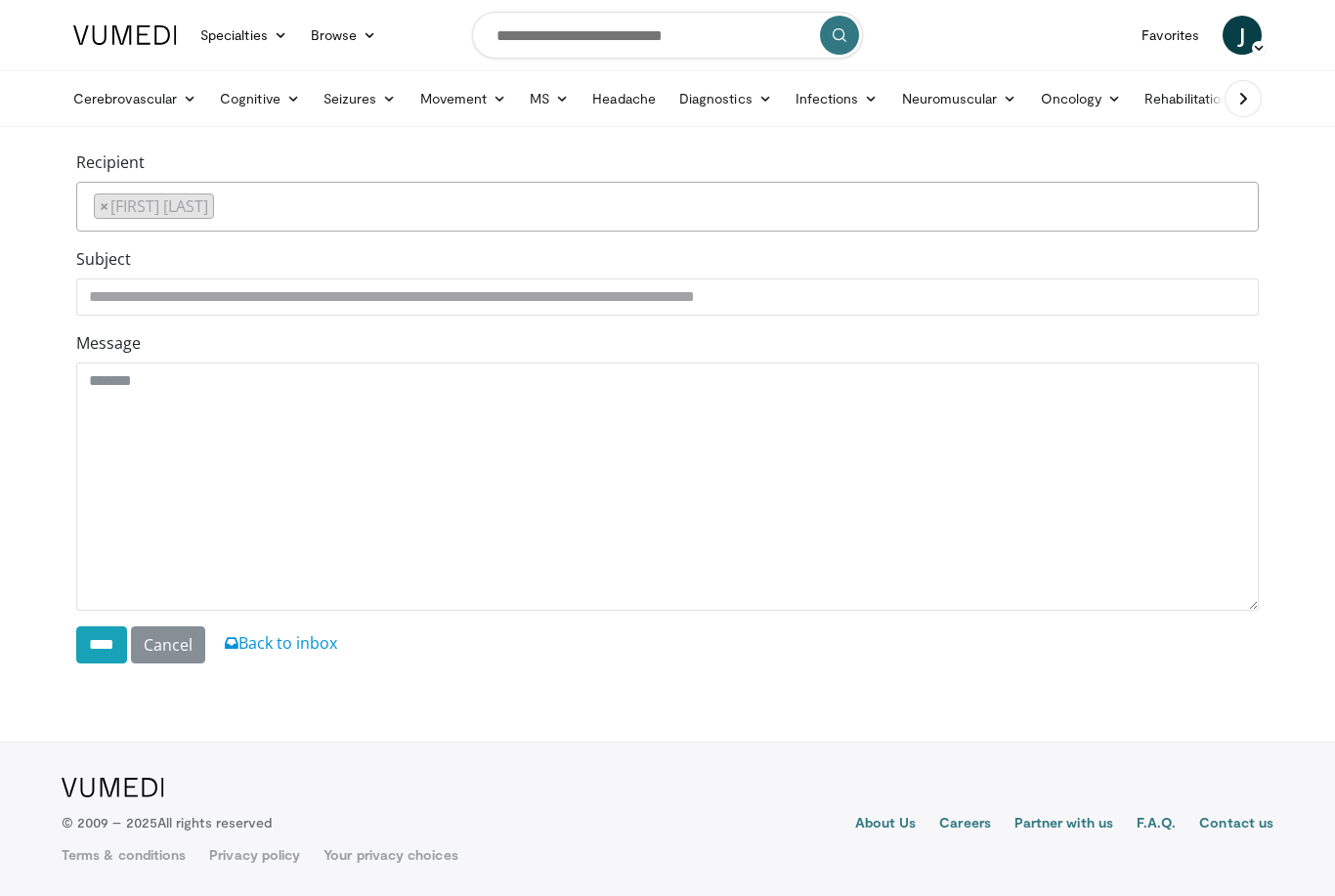 scroll, scrollTop: 0, scrollLeft: 0, axis: both 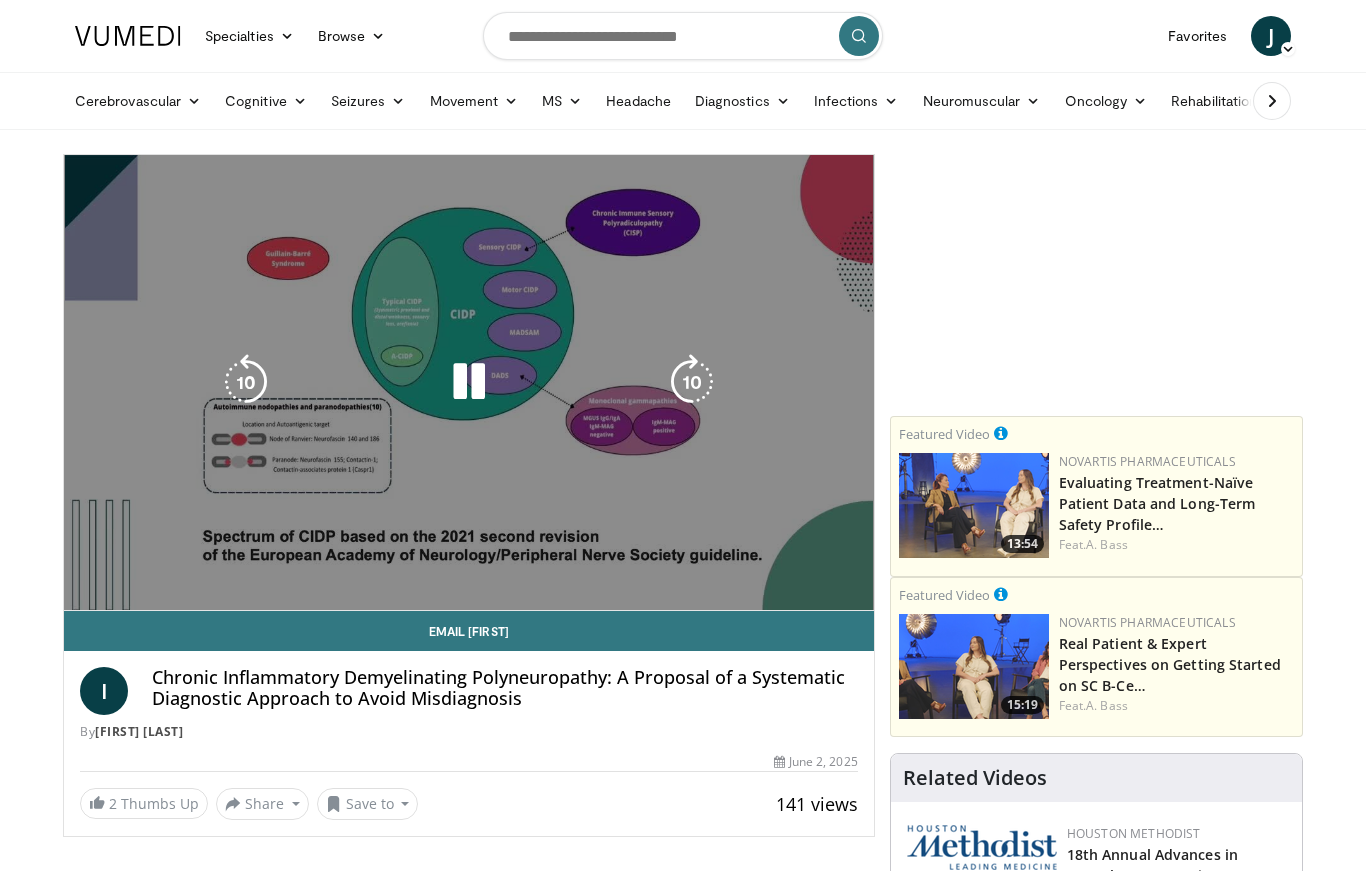 click on "10 seconds
Tap to unmute" at bounding box center (469, 382) 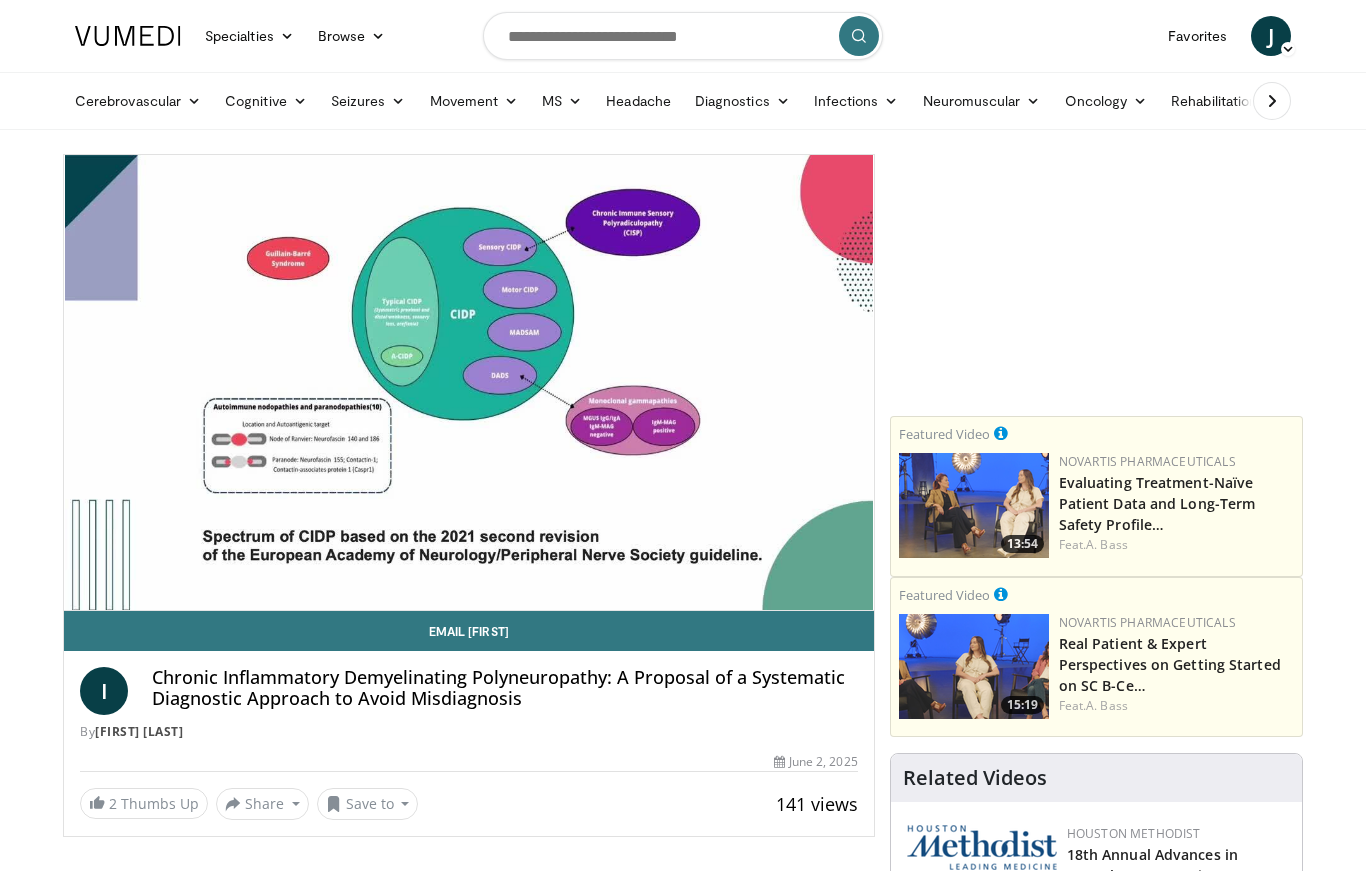 click on "Current Time  [TIME] / Duration  [TIME] Pause Skip Backward Skip Forward Mute Loaded :  40.24% Stream Type  LIVE Seek to live, currently behind live LIVE   1x Playback Rate 0.5x 0.75x 1x , selected 1.25x 1.5x 1.75x 2x Chapters Chapters Descriptions descriptions off , selected Captions captions off , selected Audio Track en (Main) , selected Fullscreen Enable picture-in-picture mode" at bounding box center (469, 630) 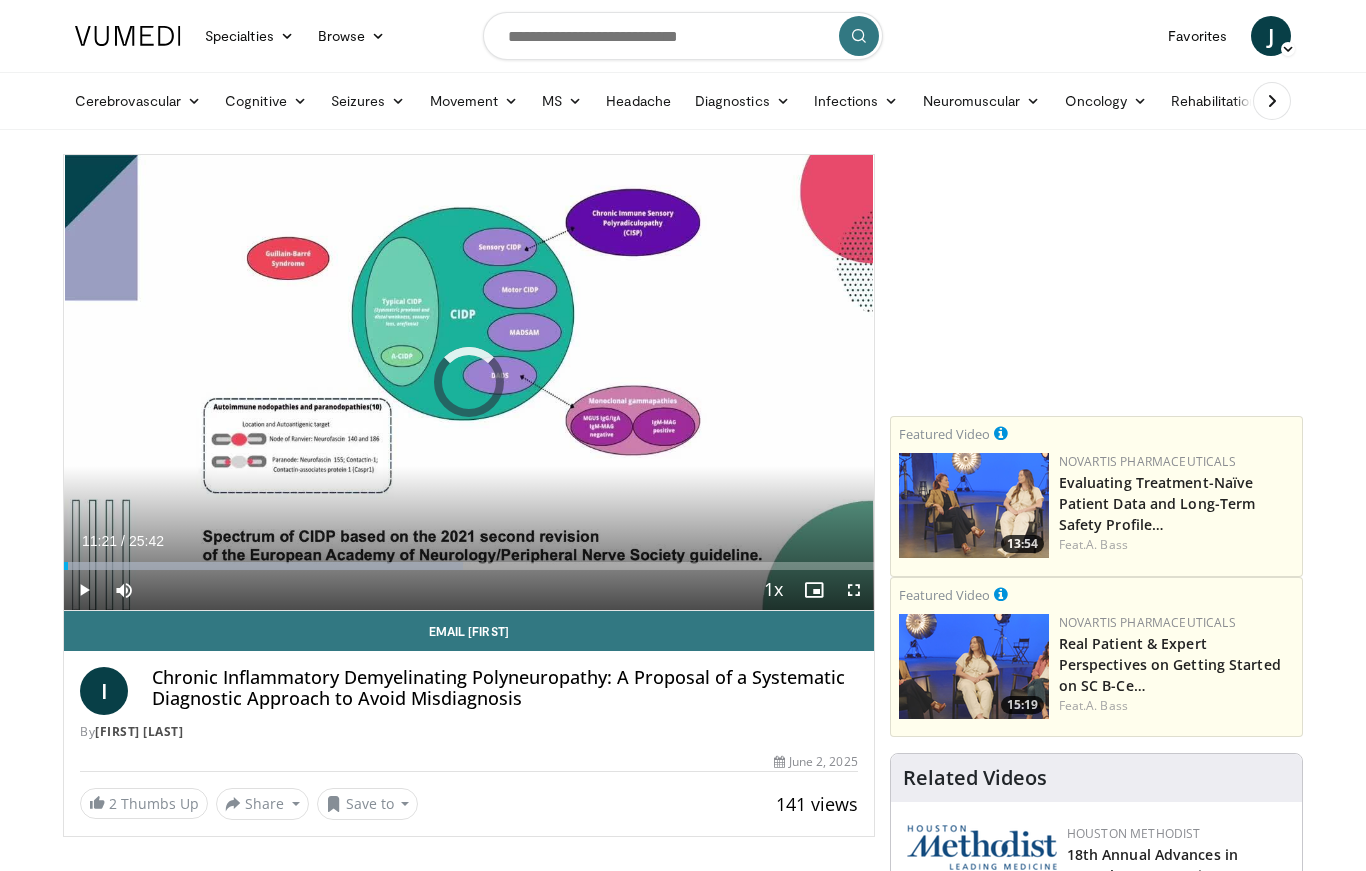 click at bounding box center (263, 566) 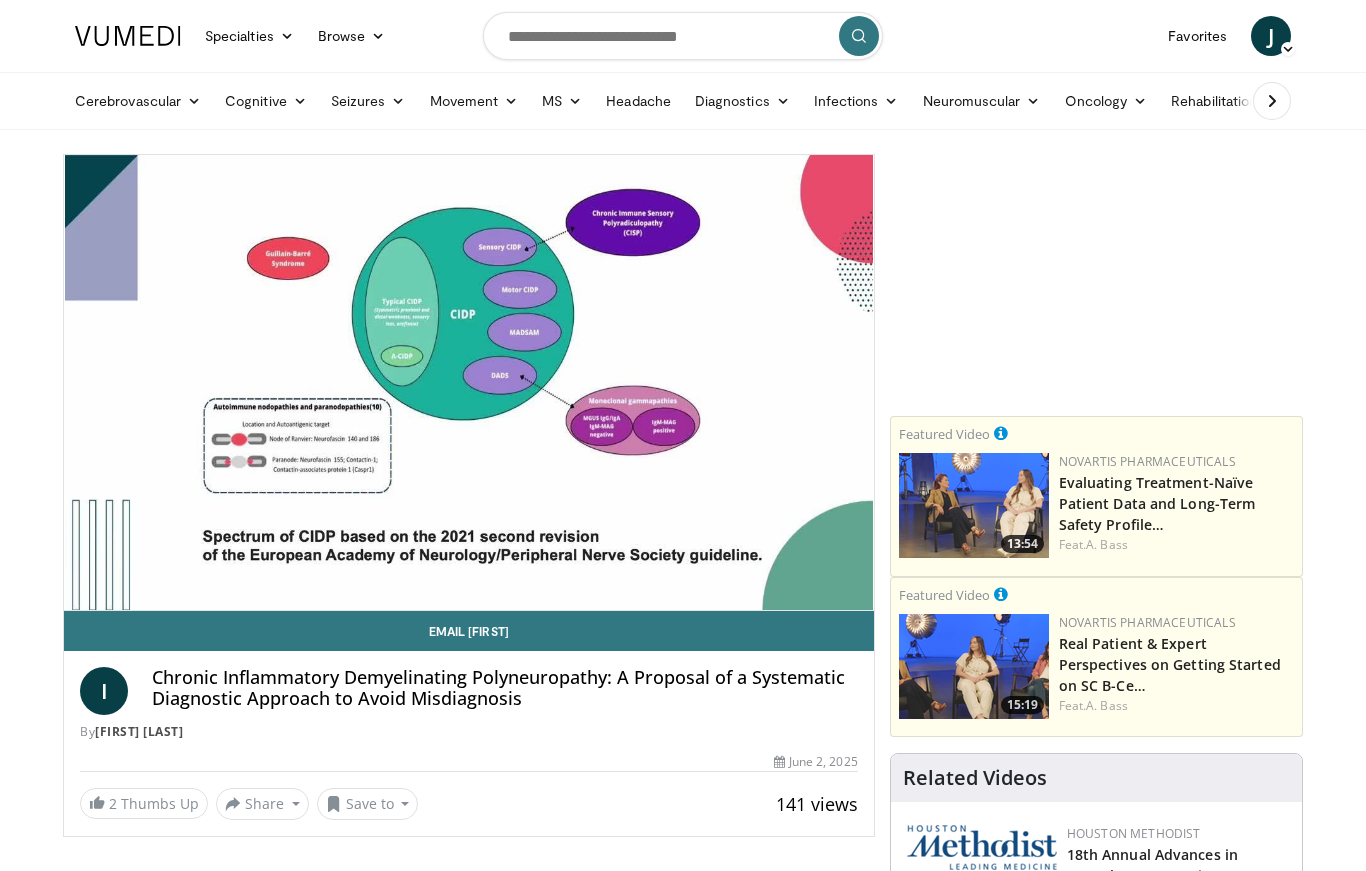 click at bounding box center [243, 606] 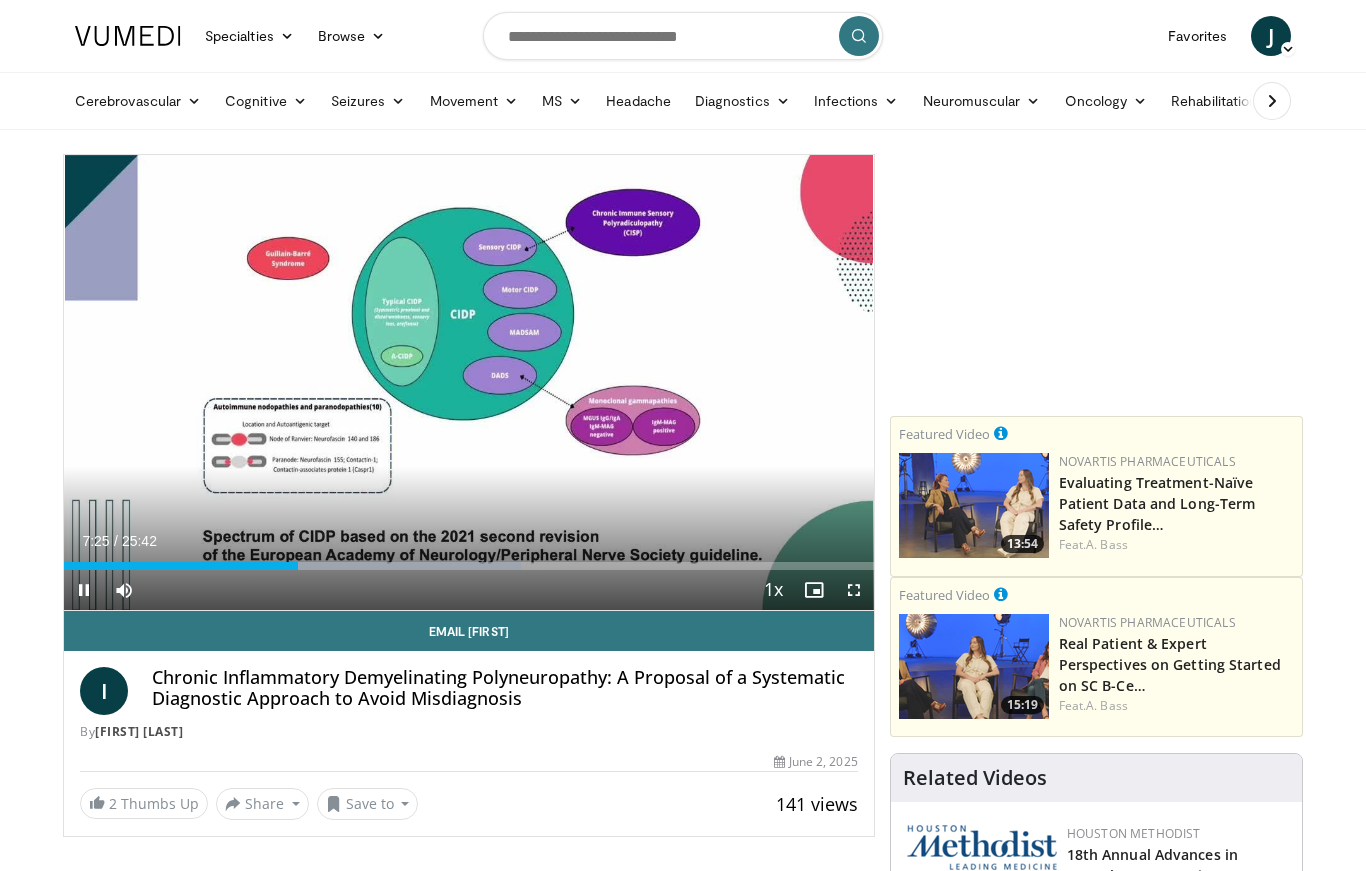 click at bounding box center (181, 566) 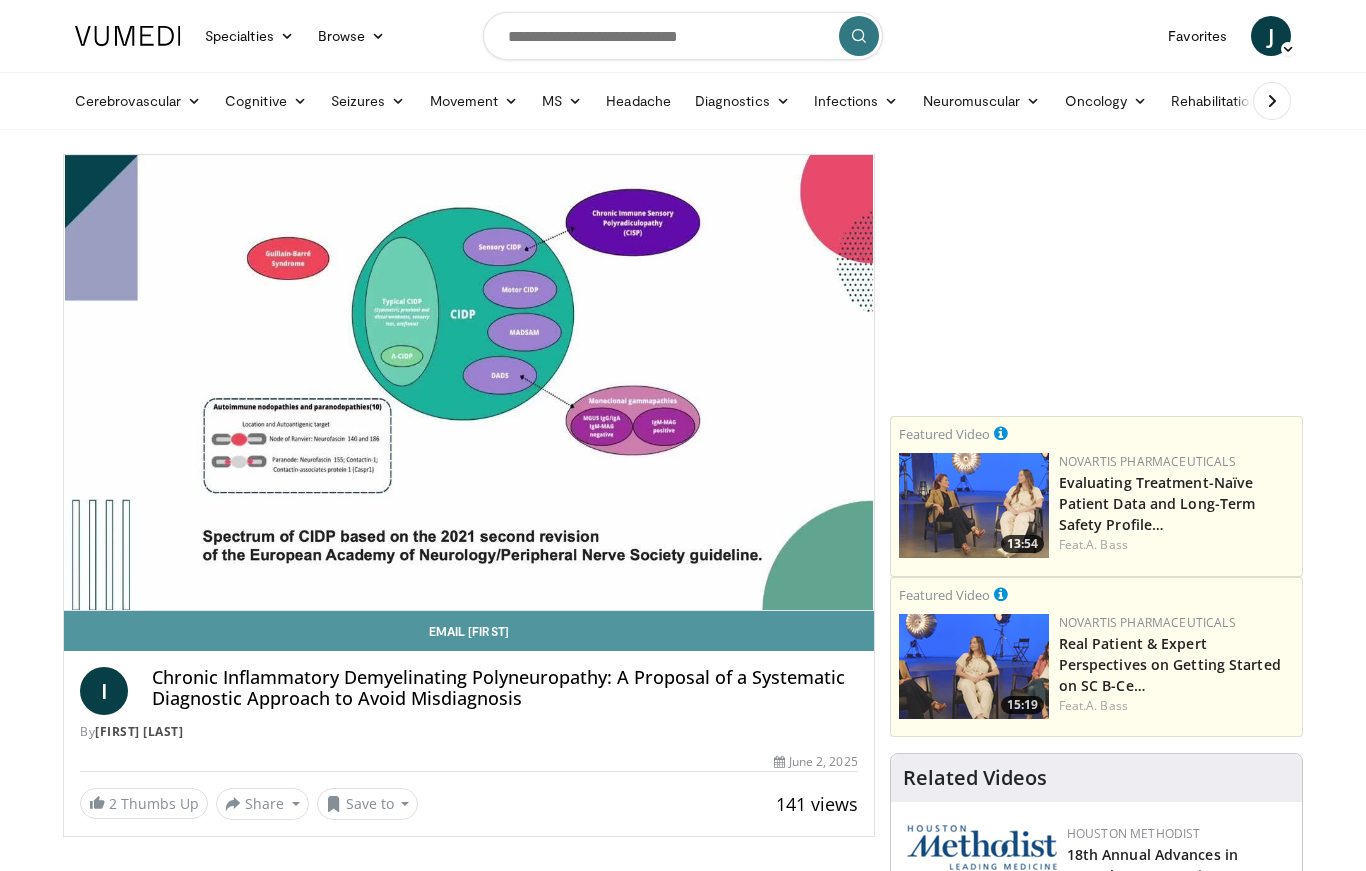 click on "Email
Ildefonso" at bounding box center (469, 631) 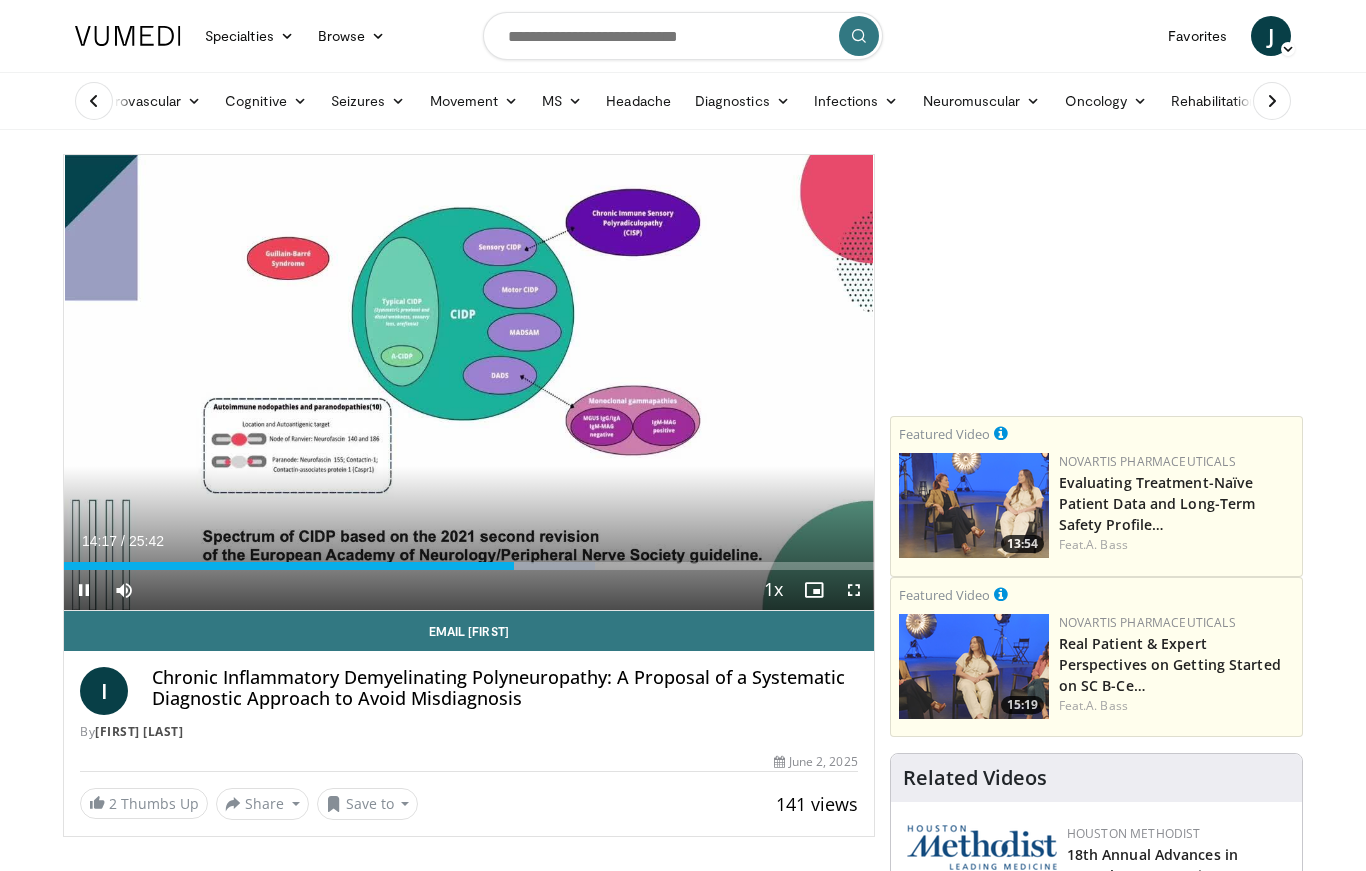 click at bounding box center [84, 590] 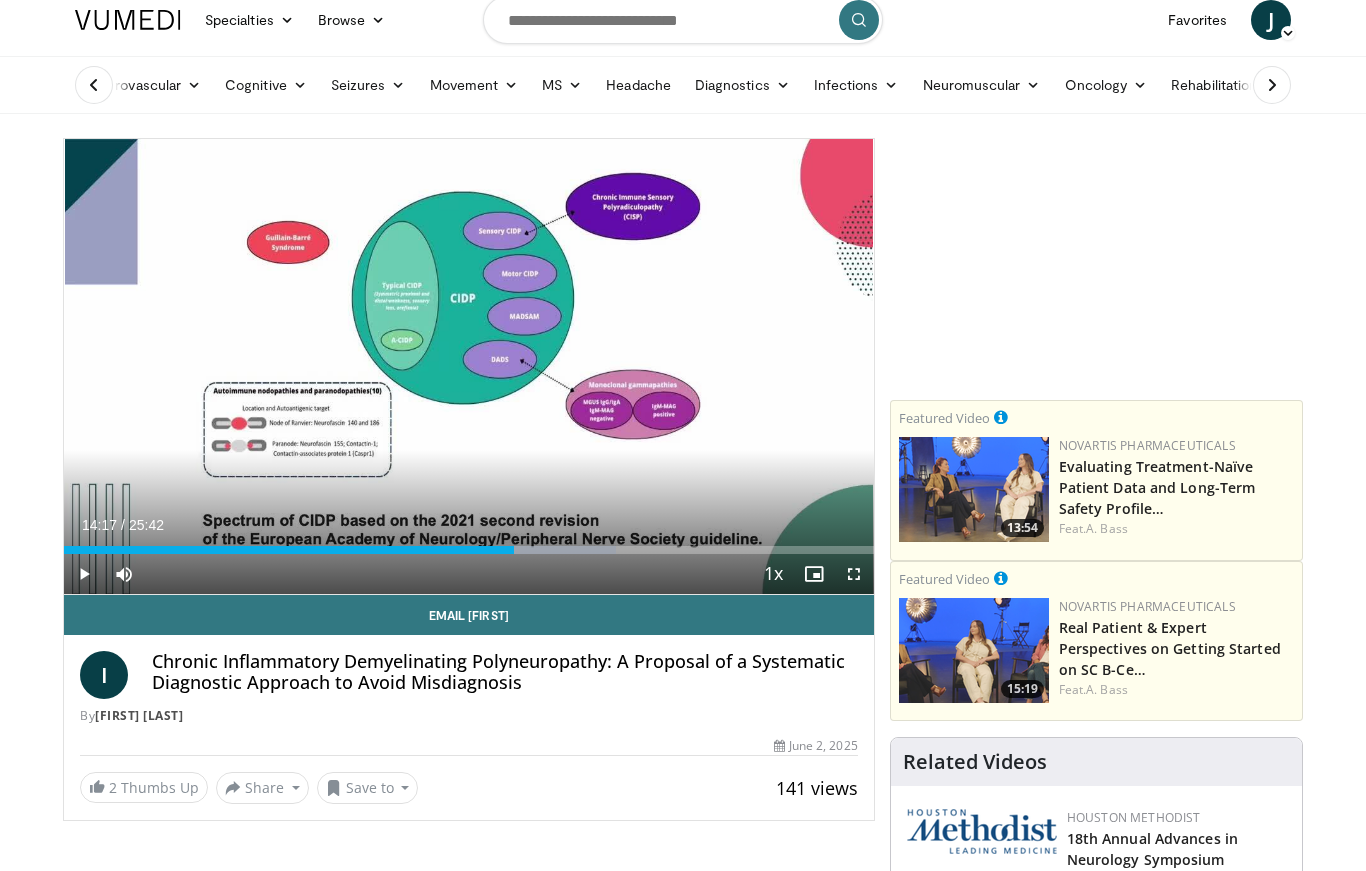 scroll, scrollTop: 15, scrollLeft: 0, axis: vertical 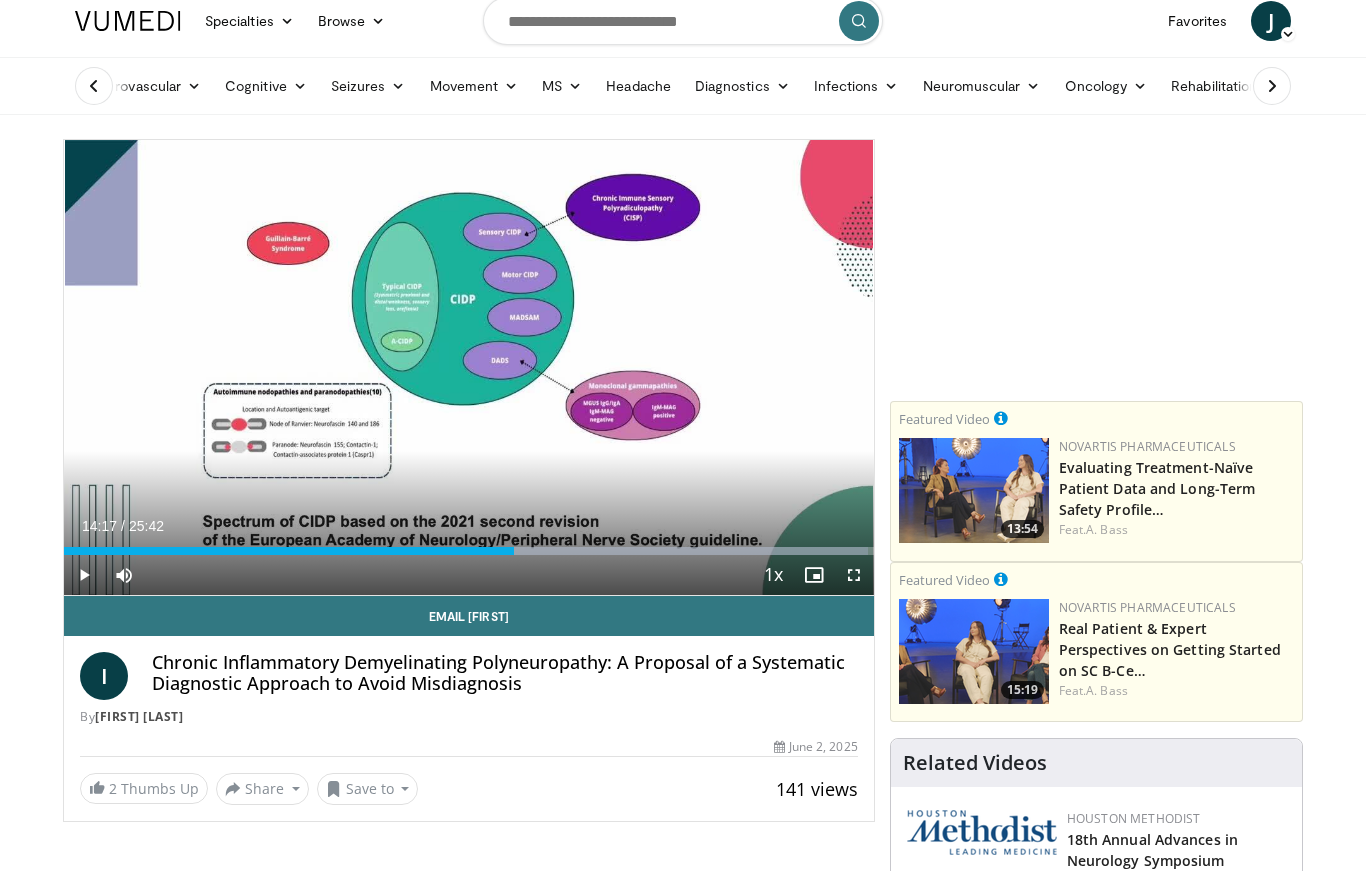 click at bounding box center (84, 575) 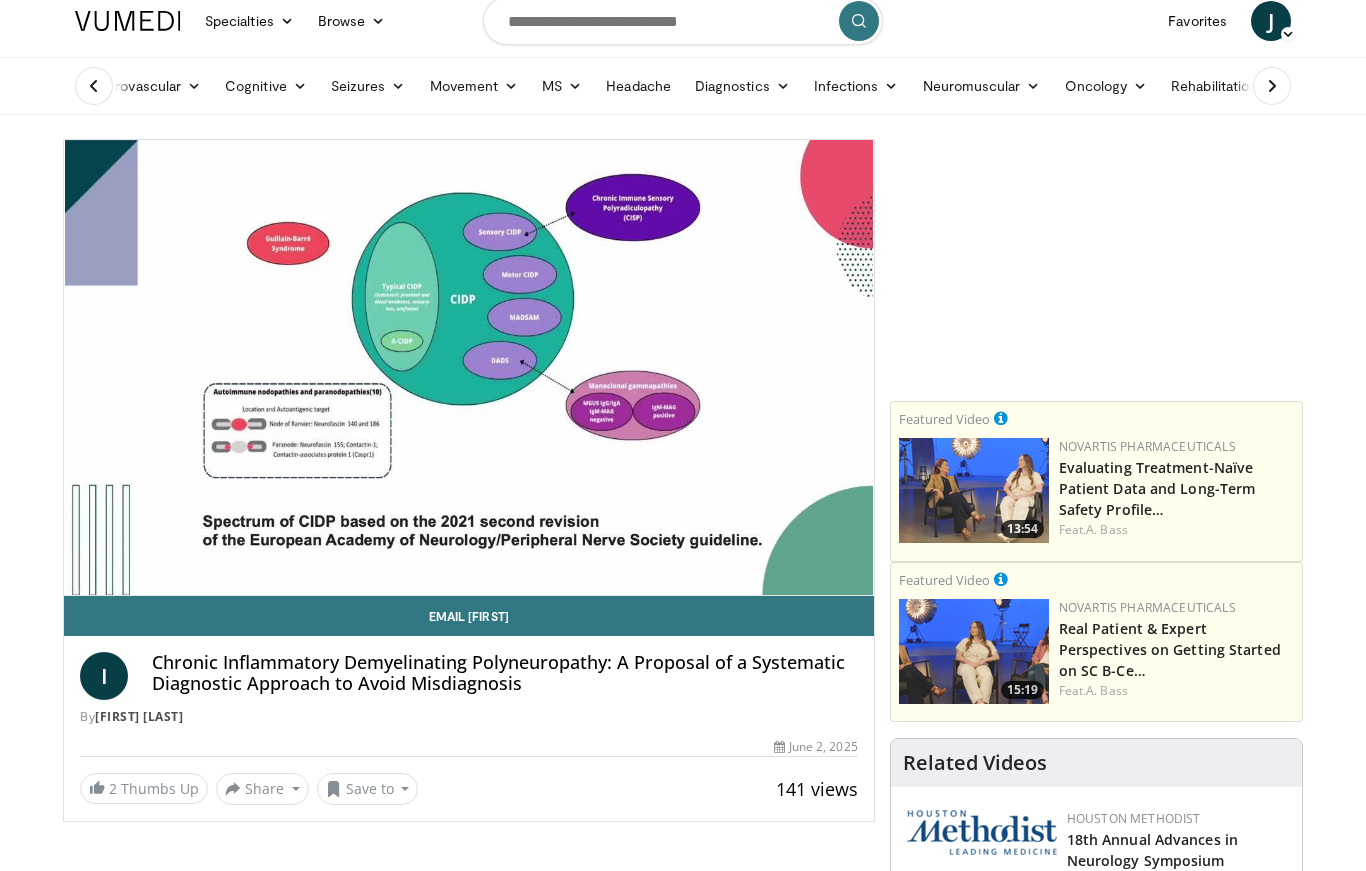 click on "Loaded :  99.31%" at bounding box center (469, 585) 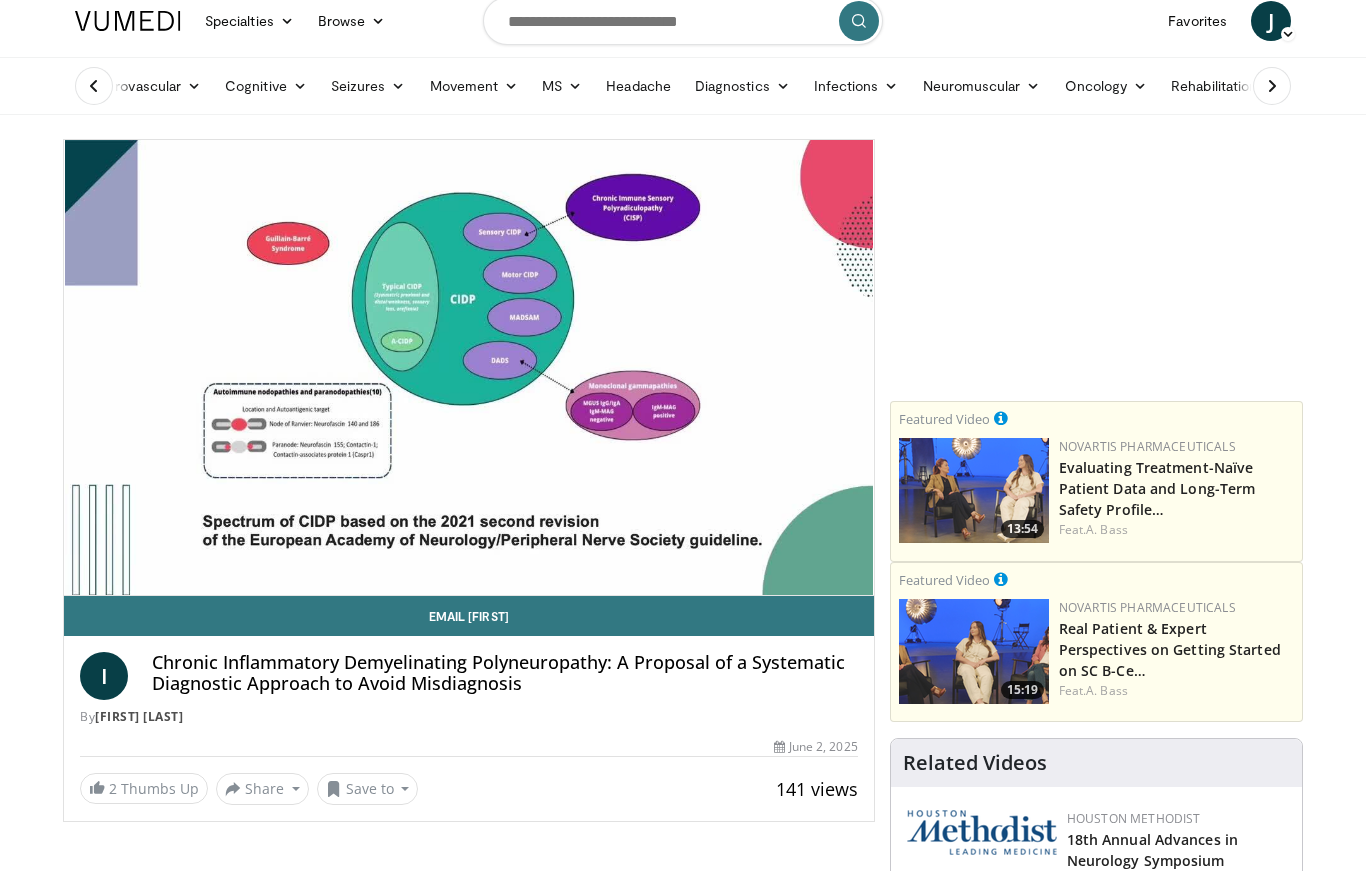 click on "Specialties
Adult & Family Medicine
Allergy, Asthma, Immunology
Anesthesiology
Cardiology
Dental
Dermatology
Endocrinology
Gastroenterology & Hepatology
General Surgery
Hematology & Oncology
Infectious Disease
Nephrology
Neurology
Neurosurgery
Obstetrics & Gynecology
Ophthalmology
Oral Maxillofacial
Orthopaedics
Otolaryngology
Pediatrics
Plastic Surgery
Podiatry
Psychiatry
Pulmonology
Radiation Oncology
Radiology
Rheumatology
Urology" at bounding box center (683, 2082) 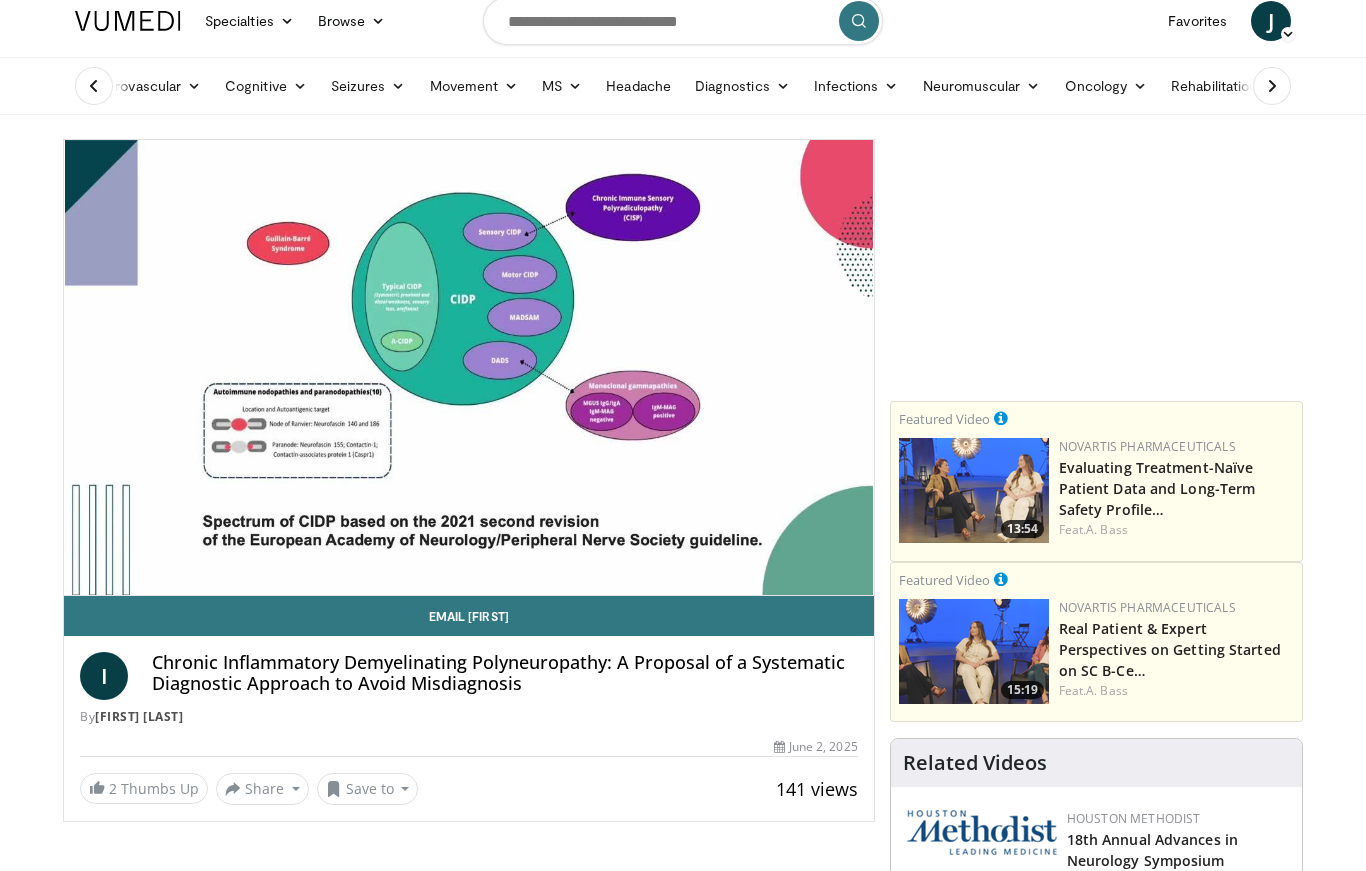 click at bounding box center [142, 591] 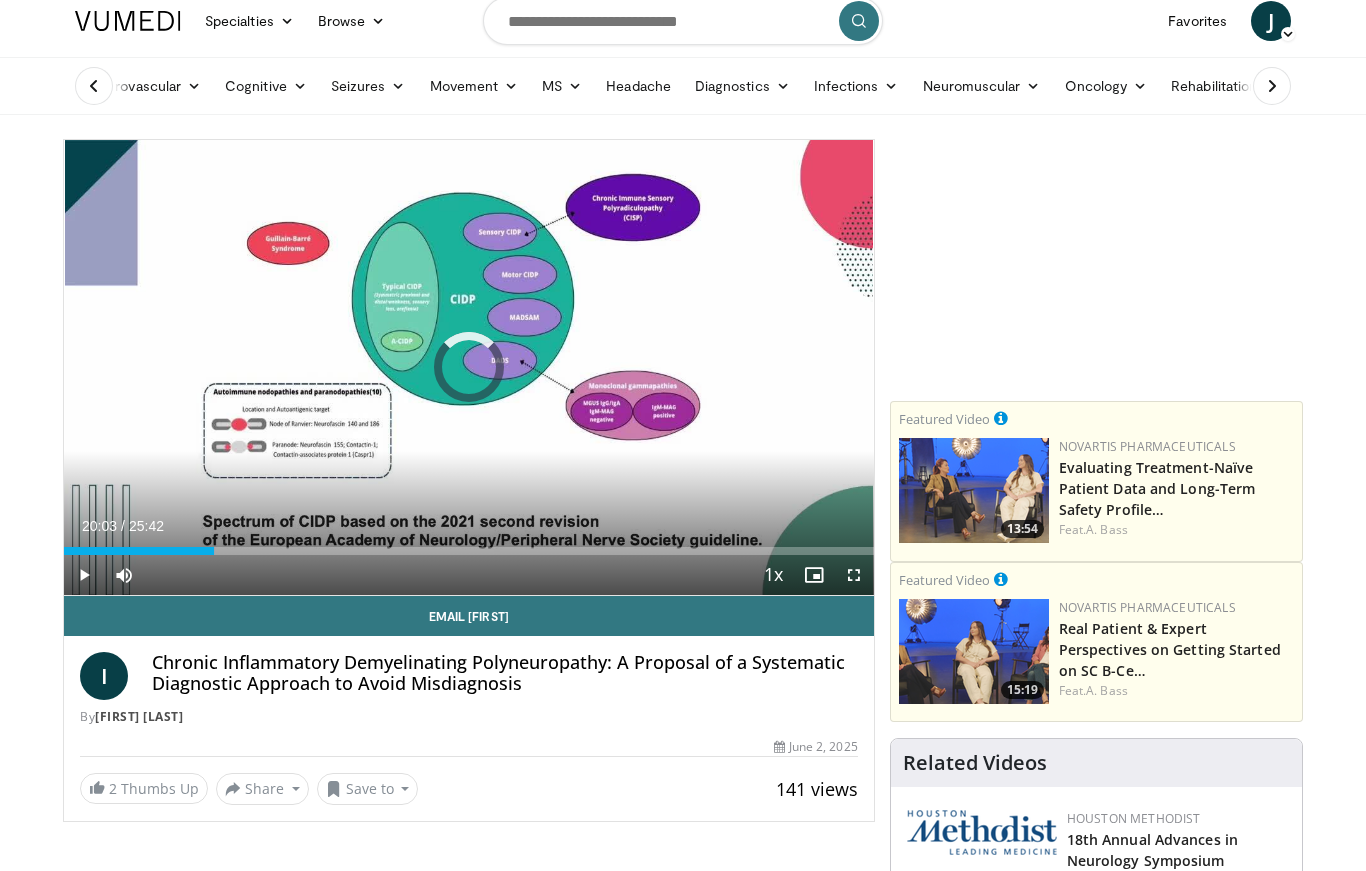 click on "Loaded :  18.64%" at bounding box center (469, 551) 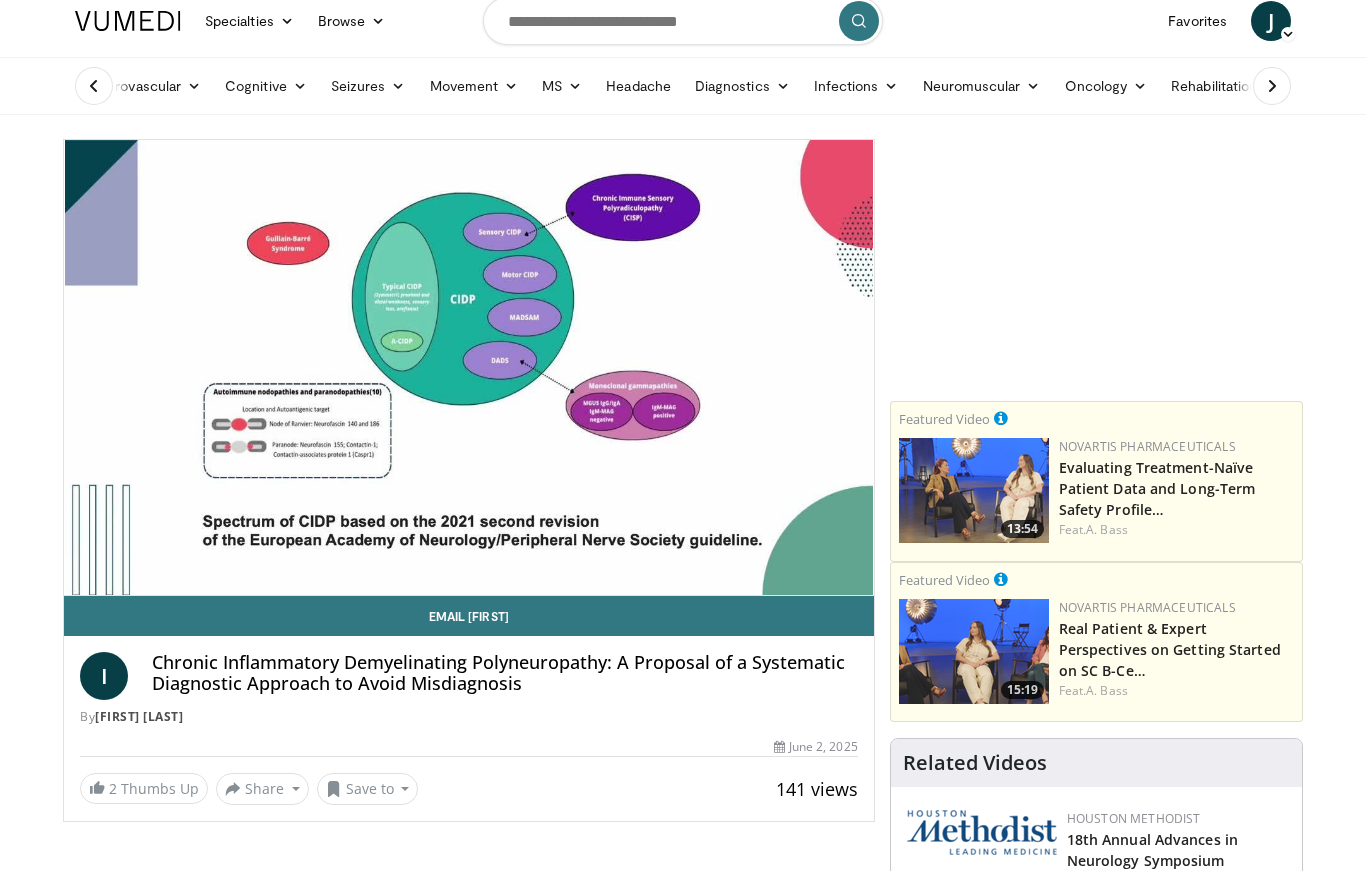 click on "Current Time  20:07 / Duration  25:42 Pause Skip Backward Skip Forward Mute Loaded :  99.31% Stream Type  LIVE Seek to live, currently behind live LIVE   1x Playback Rate 0.5x 0.75x 1x , selected 1.25x 1.5x 1.75x 2x Chapters Chapters Descriptions descriptions off , selected Captions captions off , selected Audio Track en (Main) , selected Fullscreen Enable picture-in-picture mode" at bounding box center [469, 615] 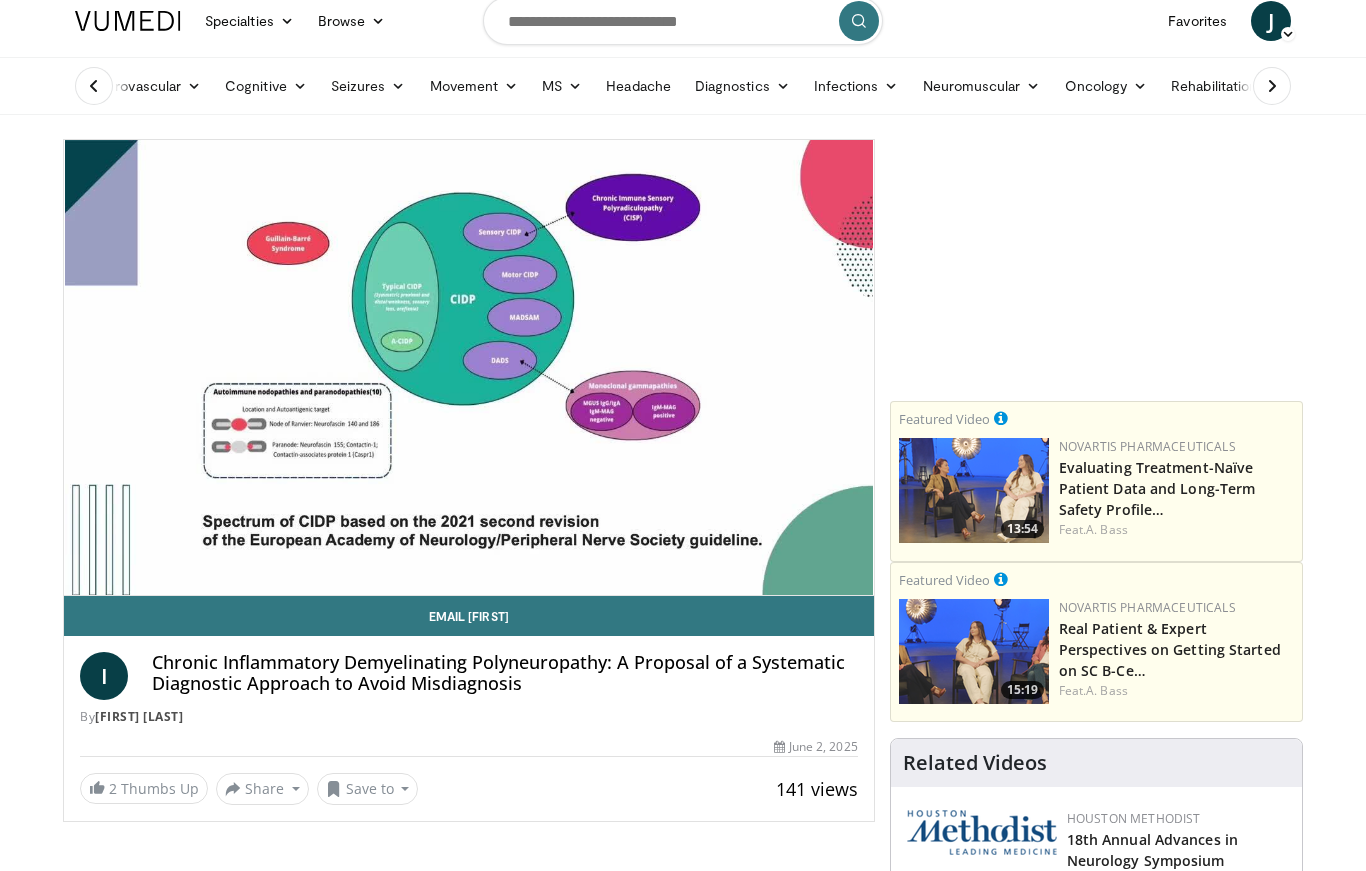 click on "10 seconds
Tap to unmute" at bounding box center (469, 367) 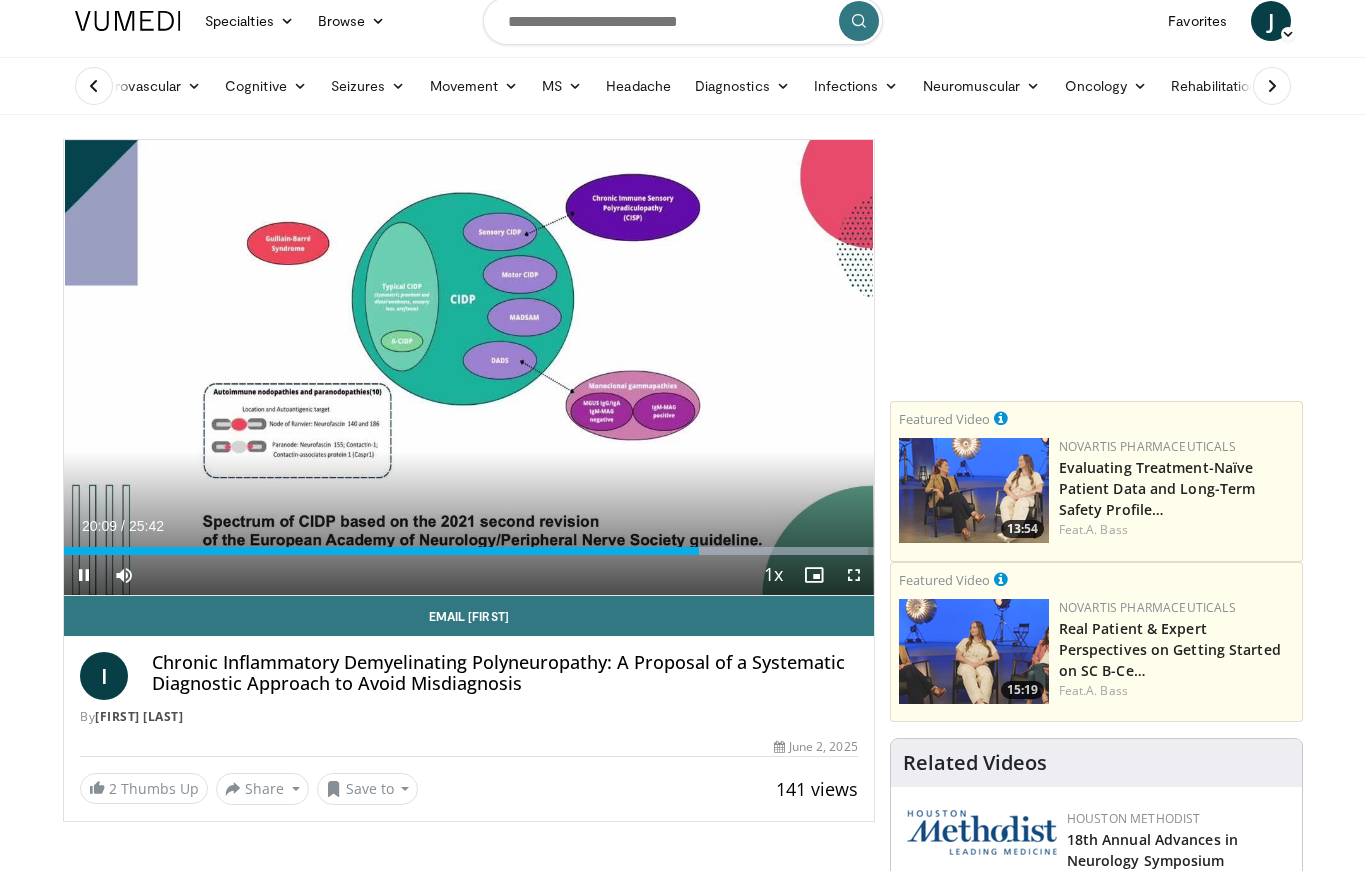 click at bounding box center [381, 551] 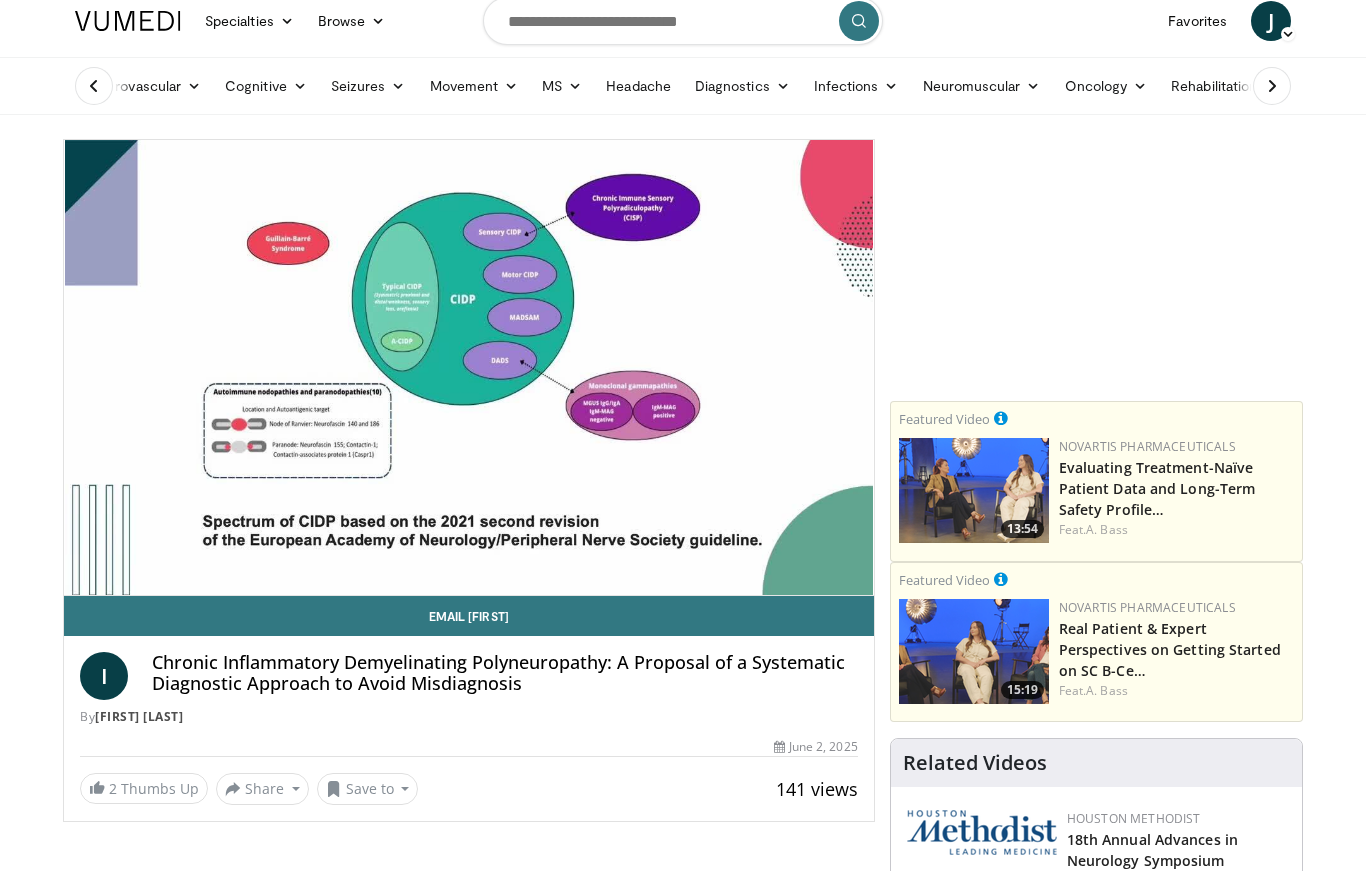 click on "Current Time  22:03 / Duration  25:42 Pause Skip Backward Skip Forward Mute Loaded :  99.31% Stream Type  LIVE Seek to live, currently behind live LIVE   1x Playback Rate 0.5x 0.75x 1x , selected 1.25x 1.5x 1.75x 2x Chapters Chapters Descriptions descriptions off , selected Captions captions off , selected Audio Track en (Main) , selected Fullscreen Enable picture-in-picture mode" at bounding box center (469, 615) 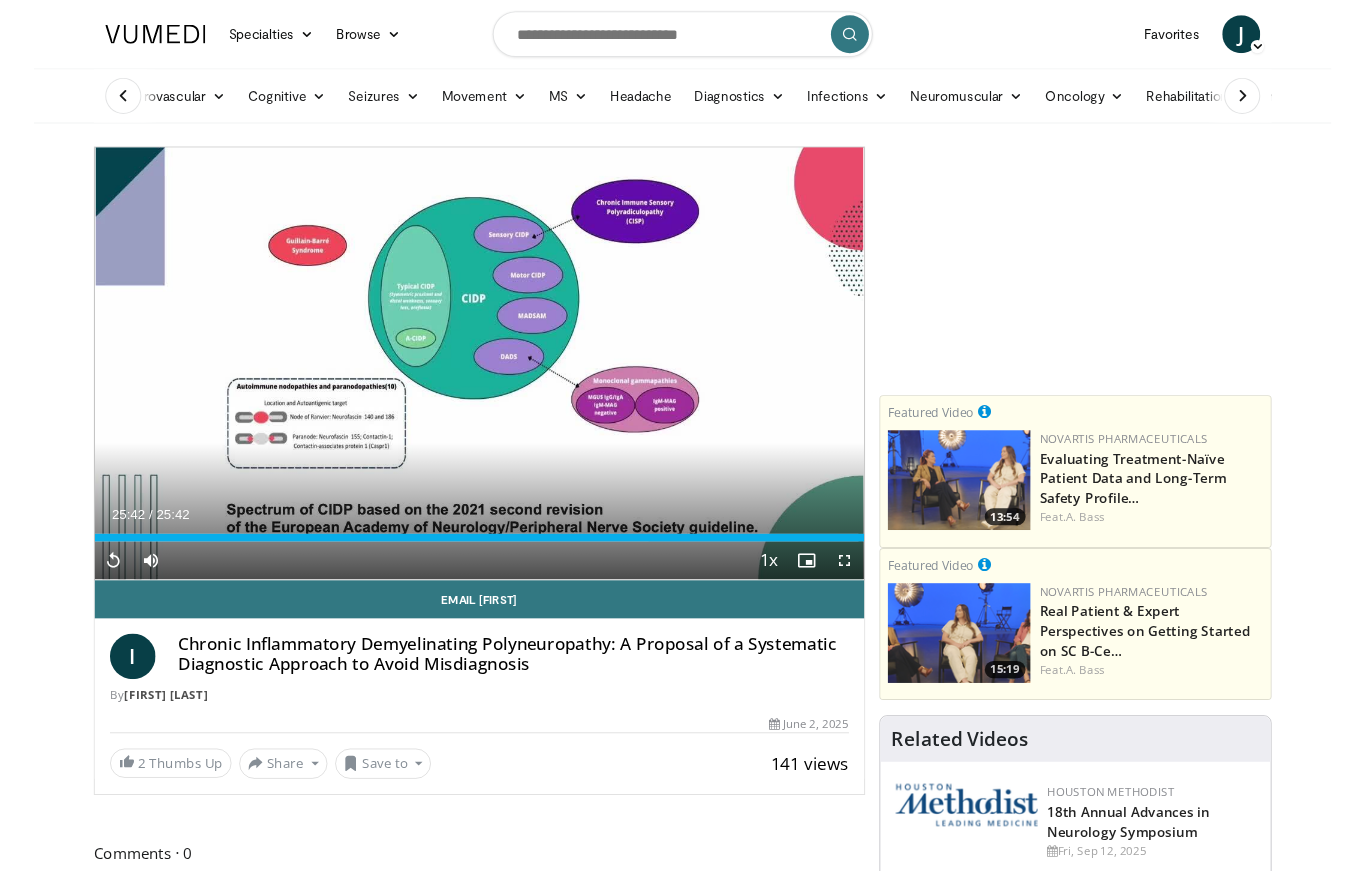 scroll, scrollTop: 79, scrollLeft: 0, axis: vertical 